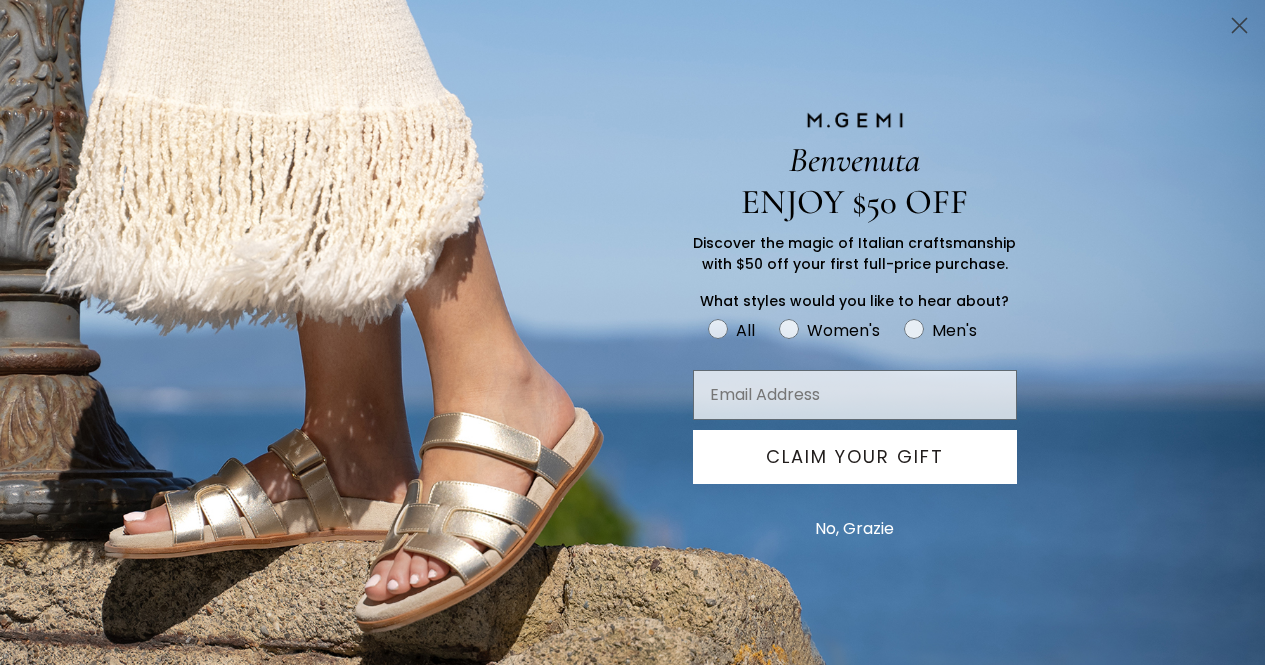 scroll, scrollTop: 0, scrollLeft: 0, axis: both 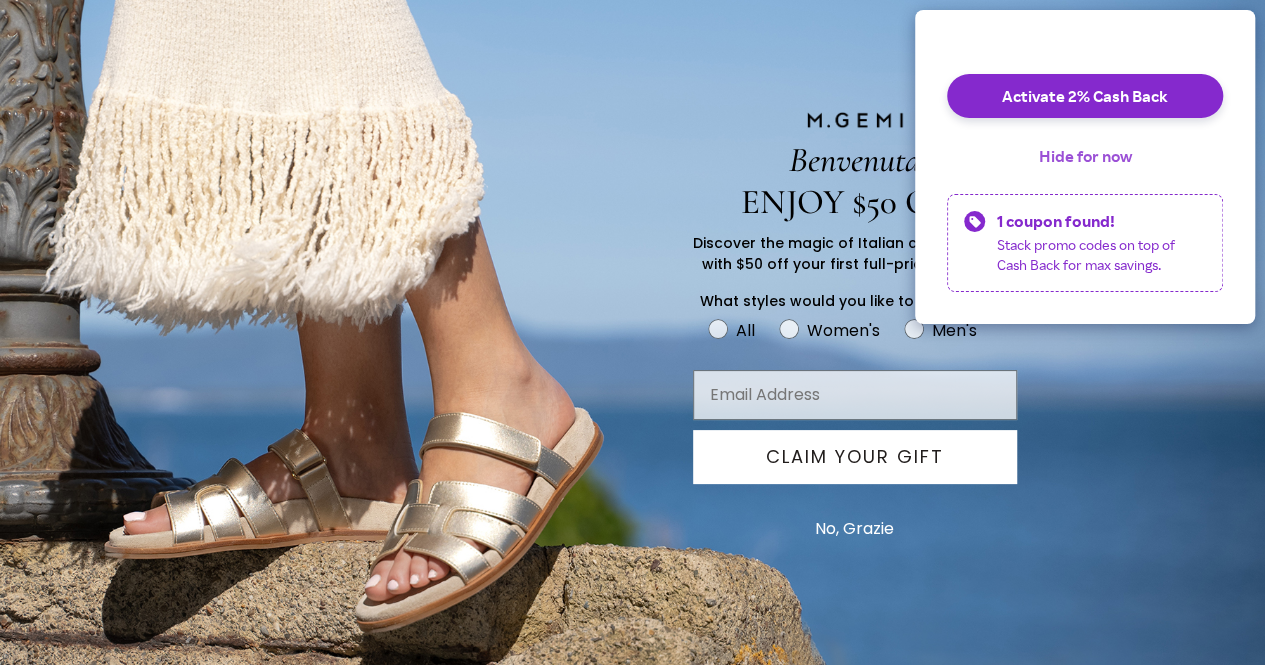click on "Hide for now" at bounding box center (1085, 156) 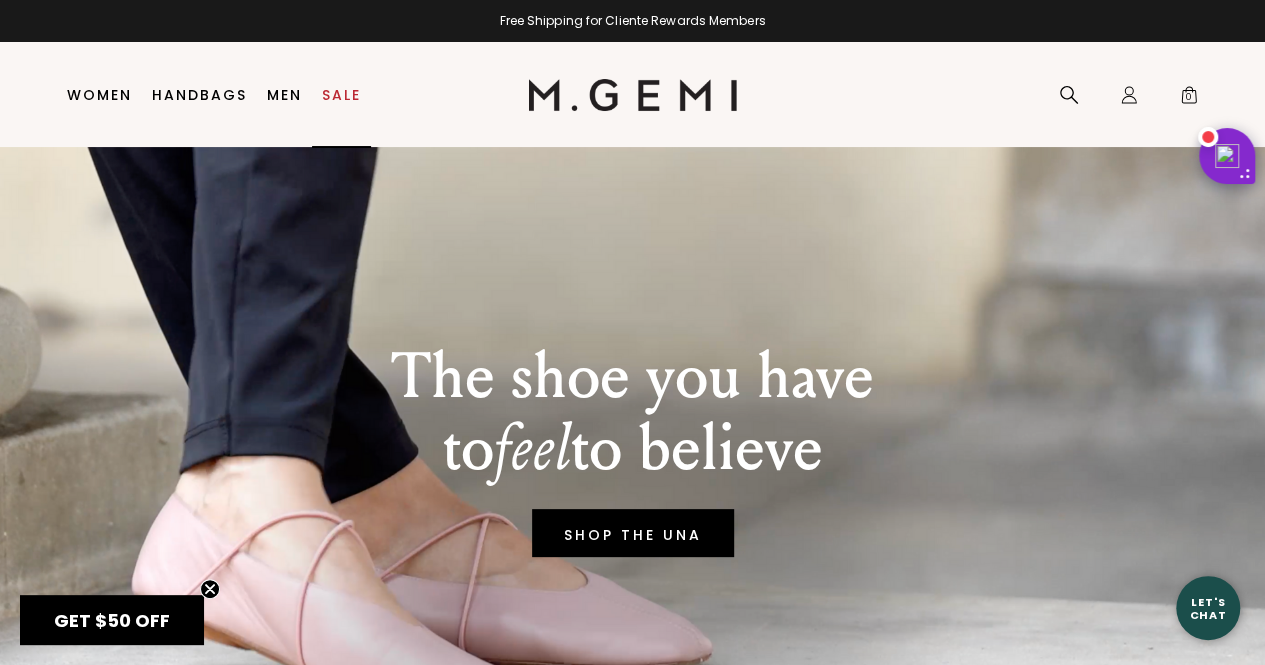 click on "Sale" at bounding box center (341, 95) 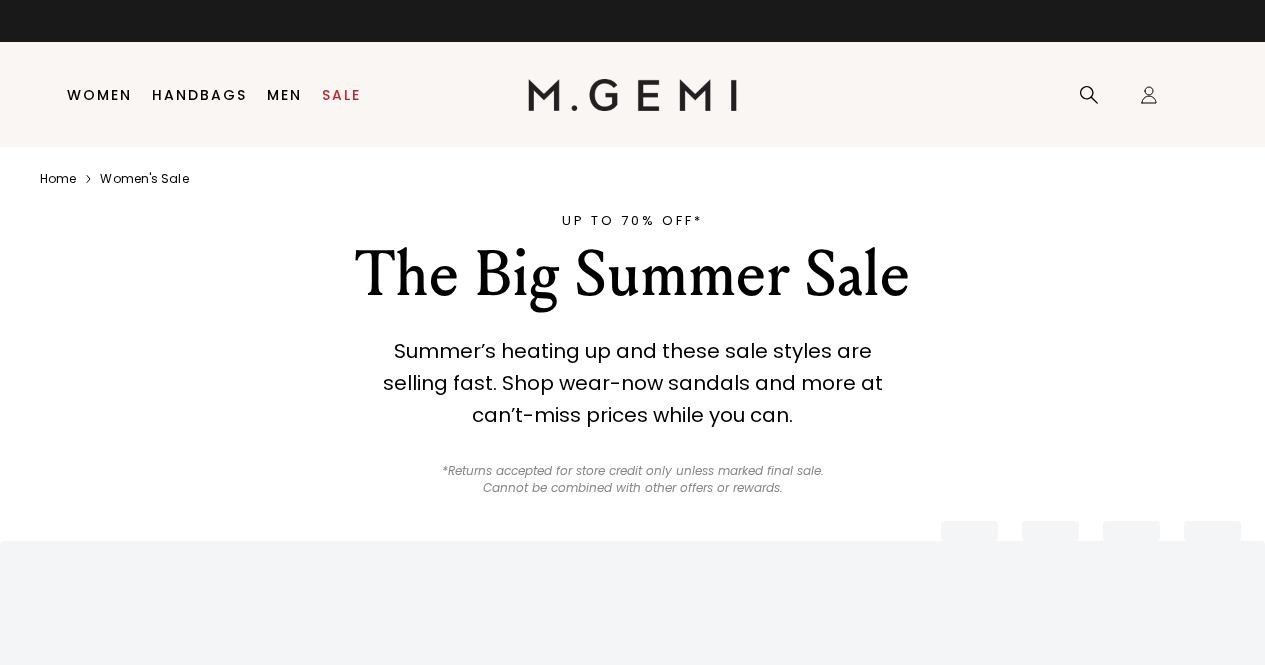scroll, scrollTop: 0, scrollLeft: 0, axis: both 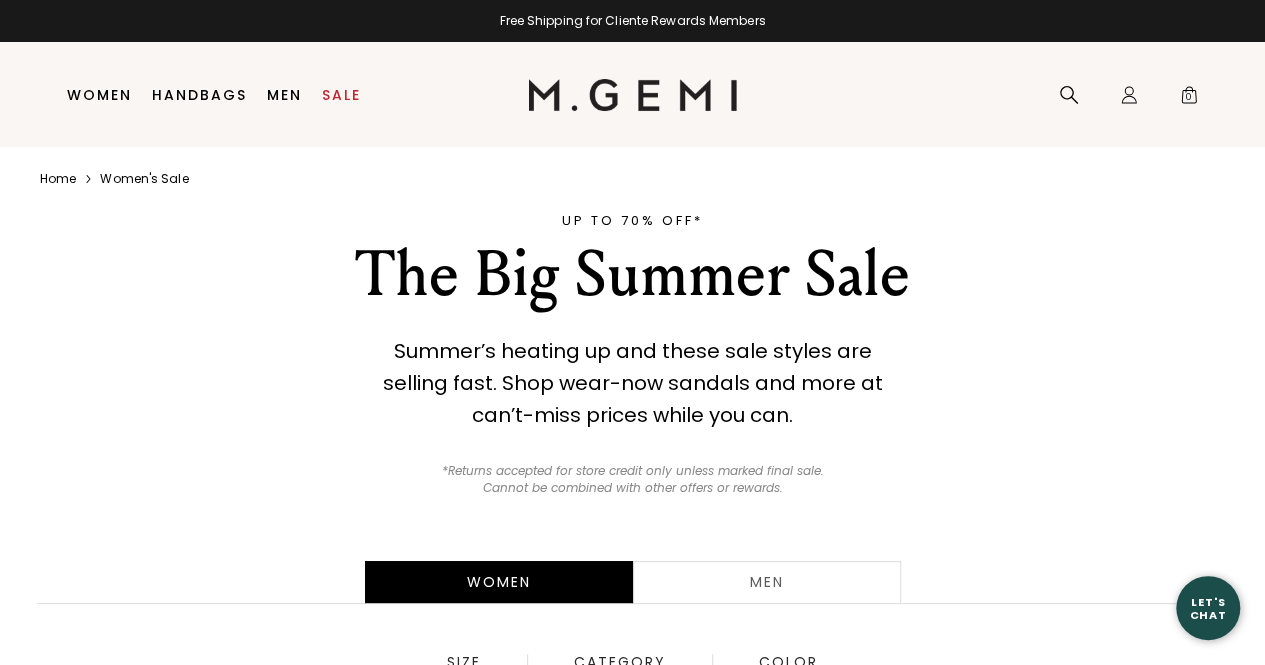 drag, startPoint x: 1178, startPoint y: 173, endPoint x: 1202, endPoint y: 233, distance: 64.62198 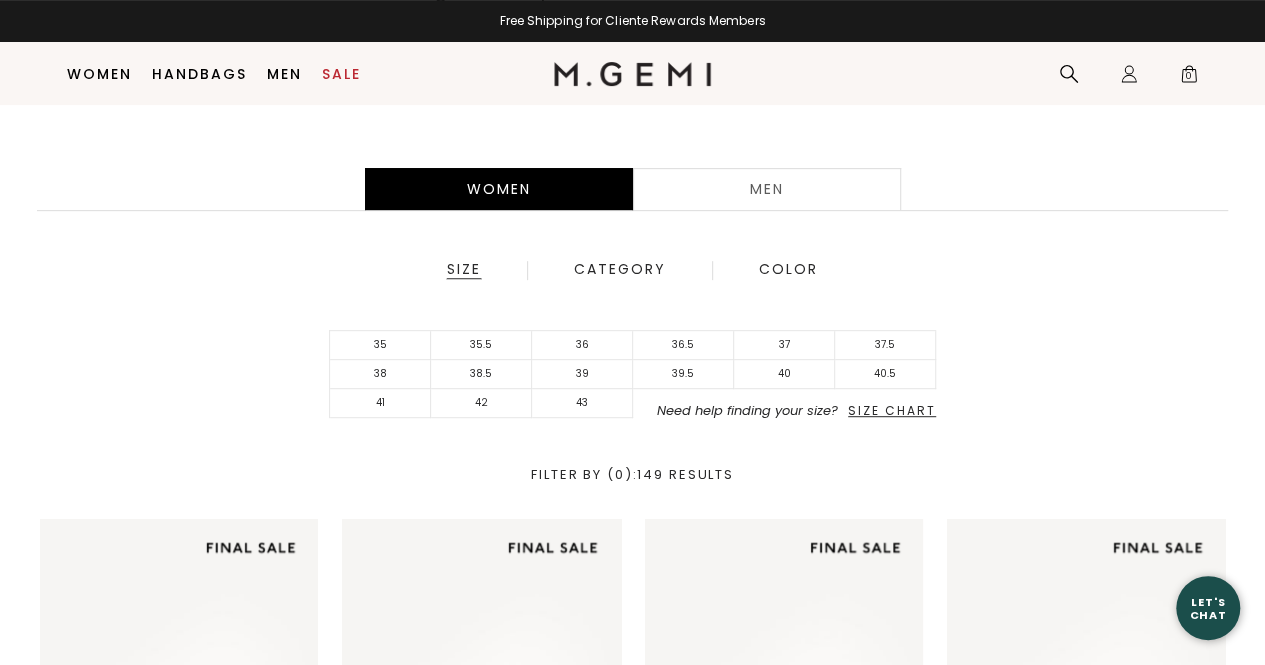 scroll, scrollTop: 377, scrollLeft: 0, axis: vertical 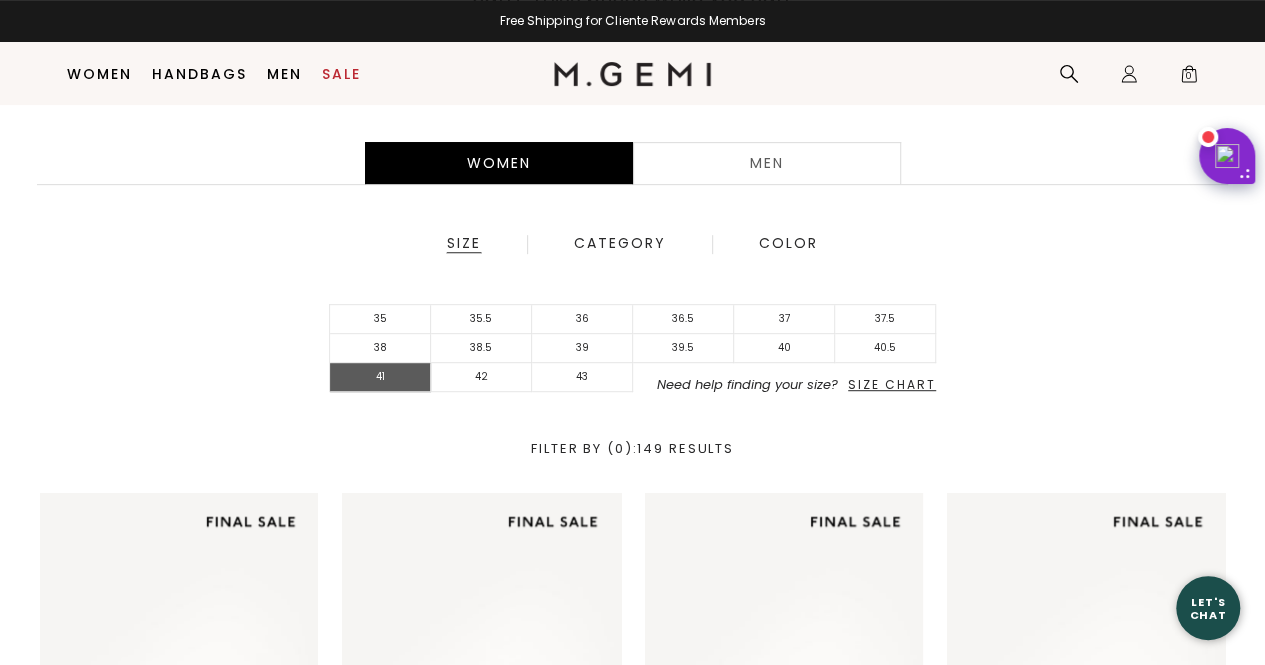 click on "41" at bounding box center [380, 377] 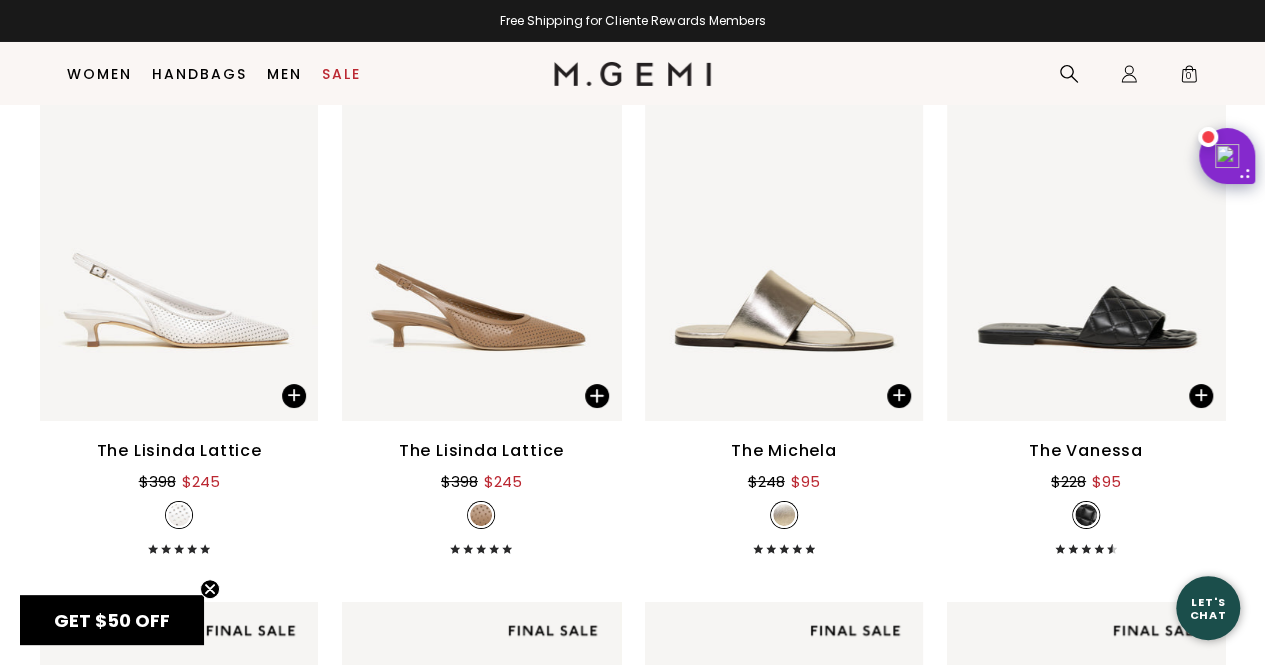 scroll, scrollTop: 3697, scrollLeft: 0, axis: vertical 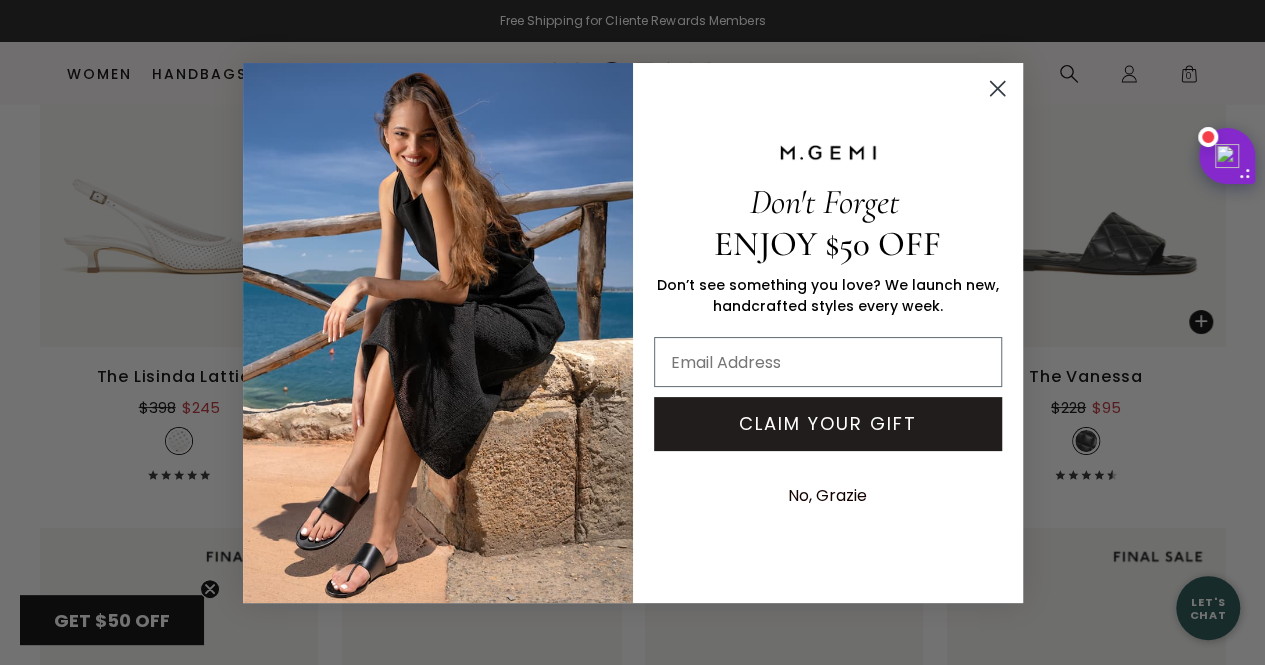 click 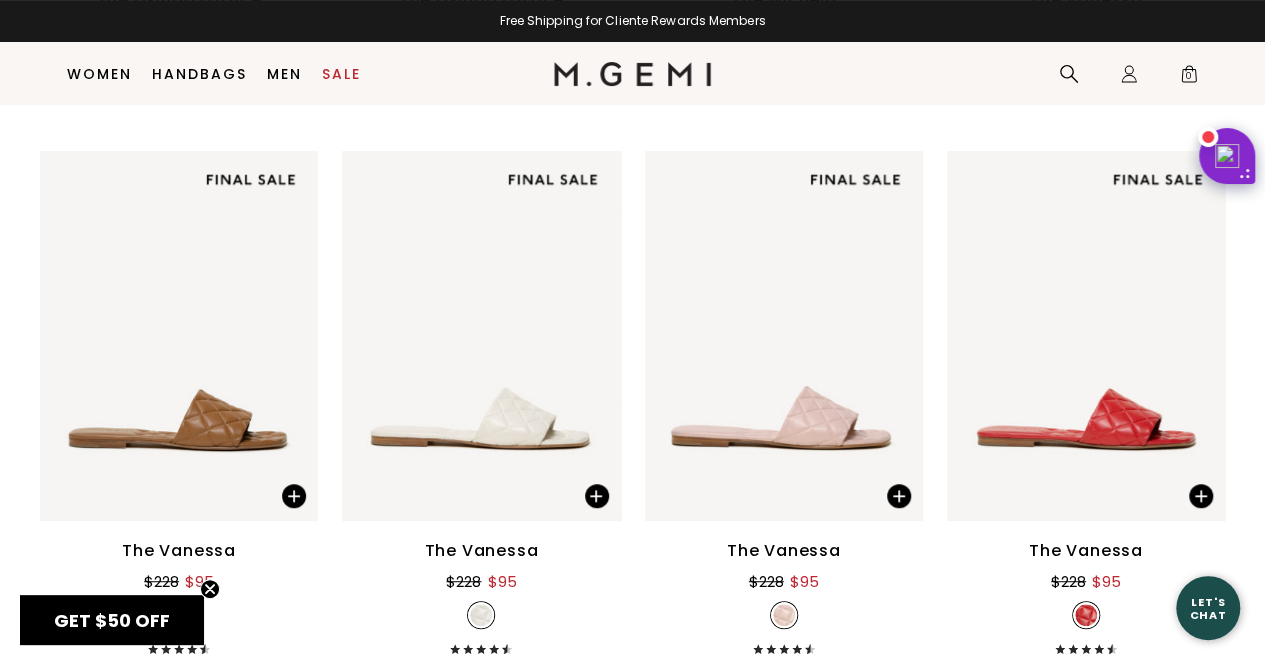 scroll, scrollTop: 4177, scrollLeft: 0, axis: vertical 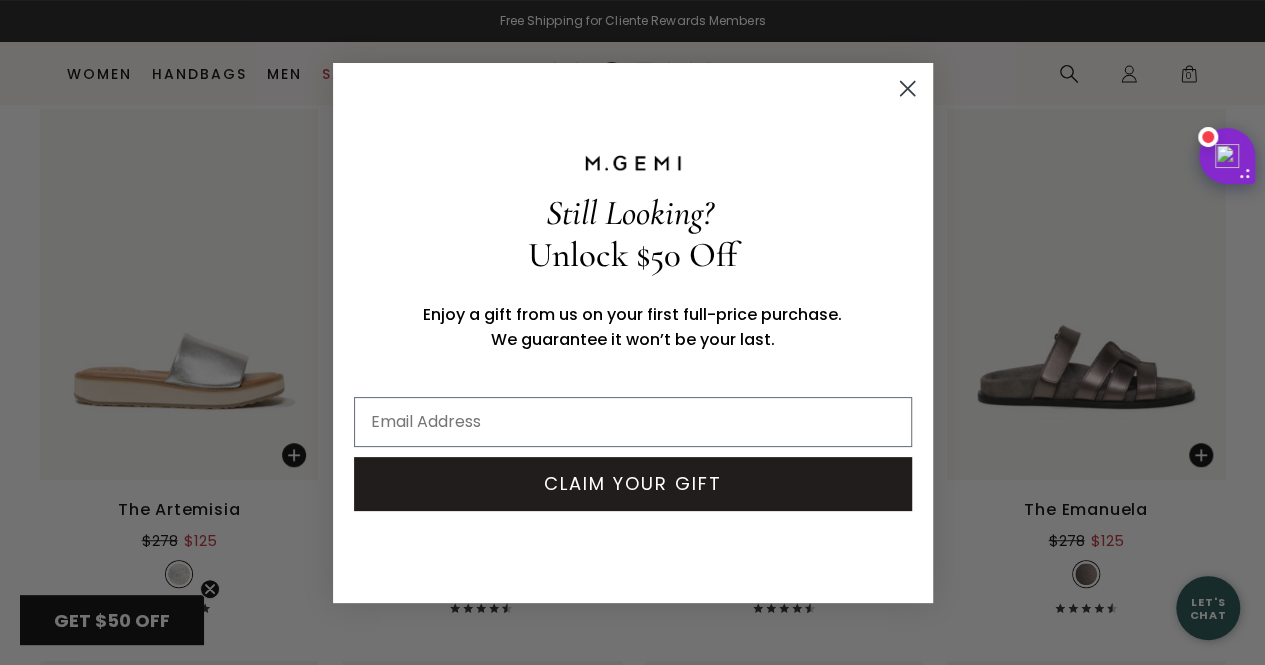 click 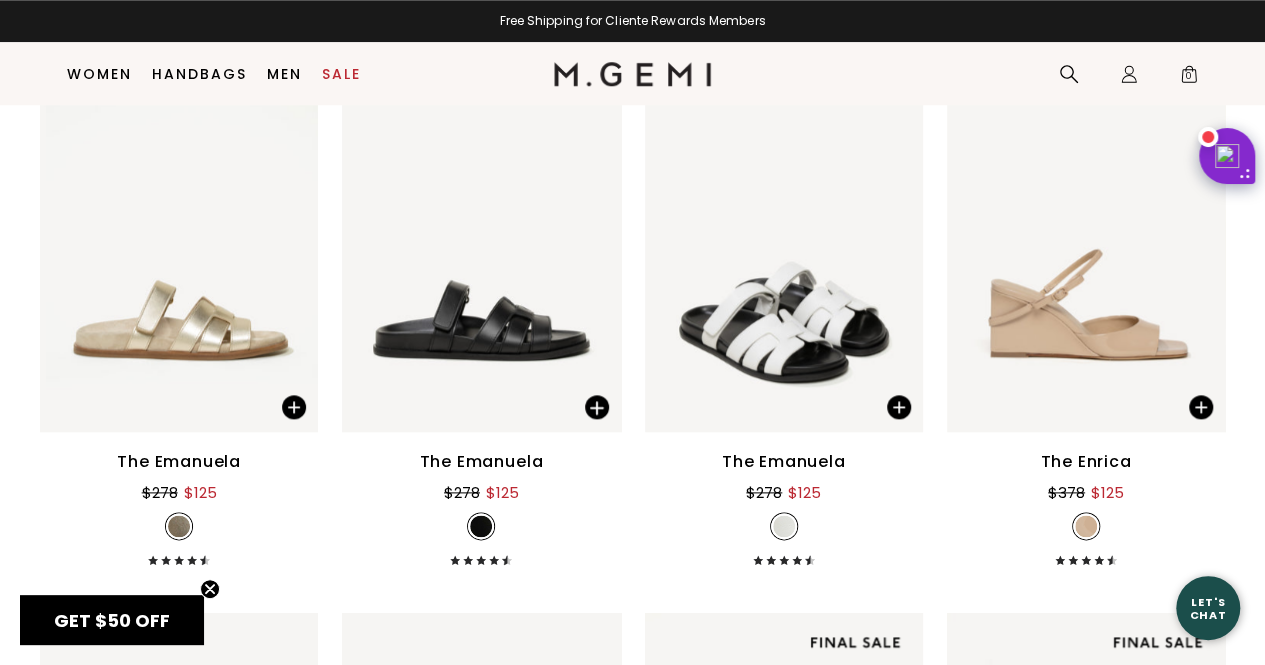 scroll, scrollTop: 8577, scrollLeft: 0, axis: vertical 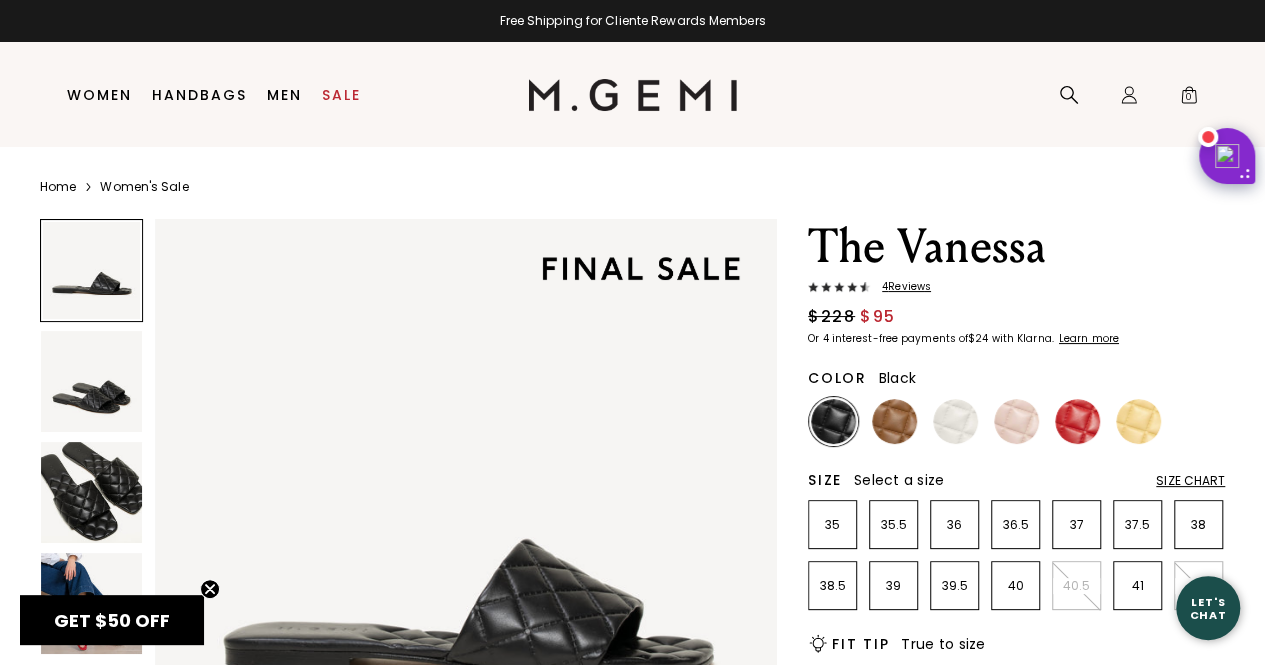 click on "Icons/20x20/hamburger@2x
Women
Shop All Shoes
New Arrivals
Bestsellers Essentials The Event Edit" at bounding box center [632, 94] 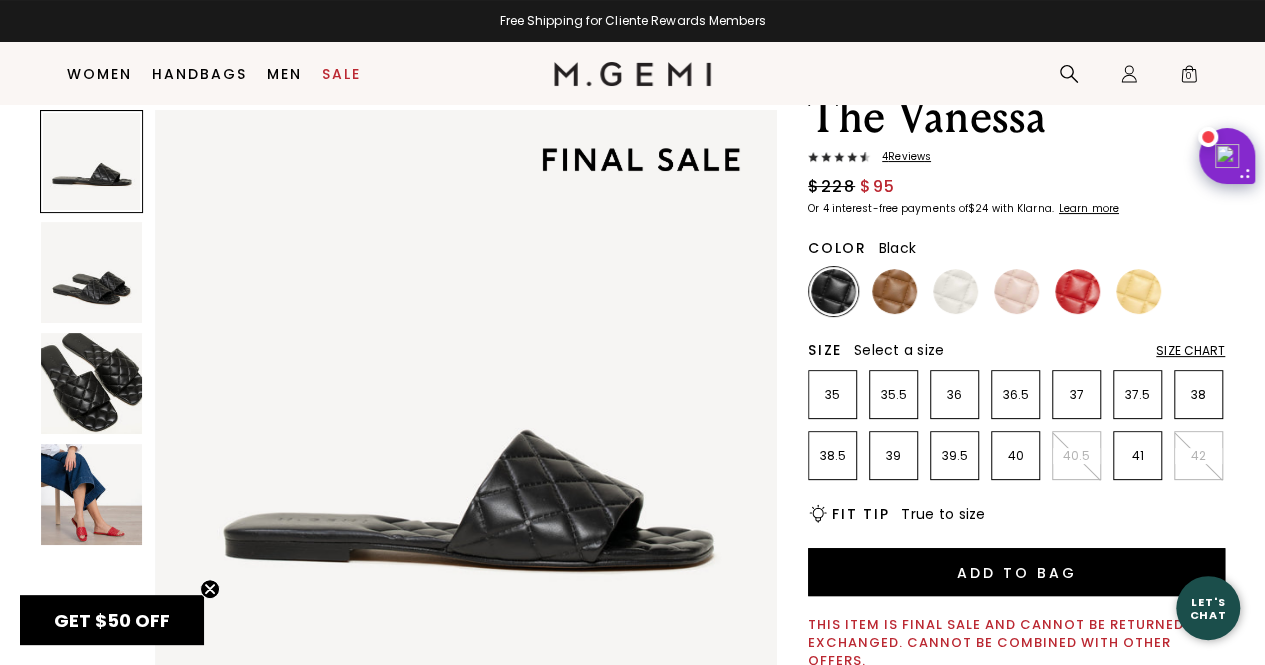 scroll, scrollTop: 78, scrollLeft: 0, axis: vertical 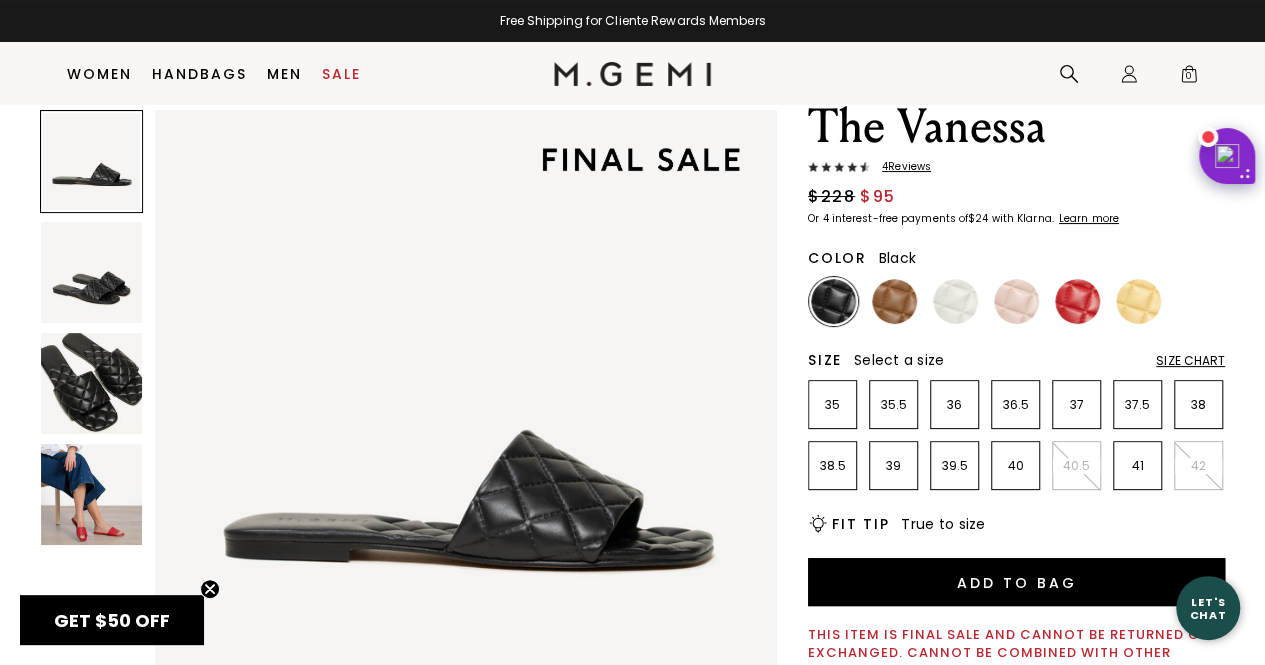 click at bounding box center [91, 494] 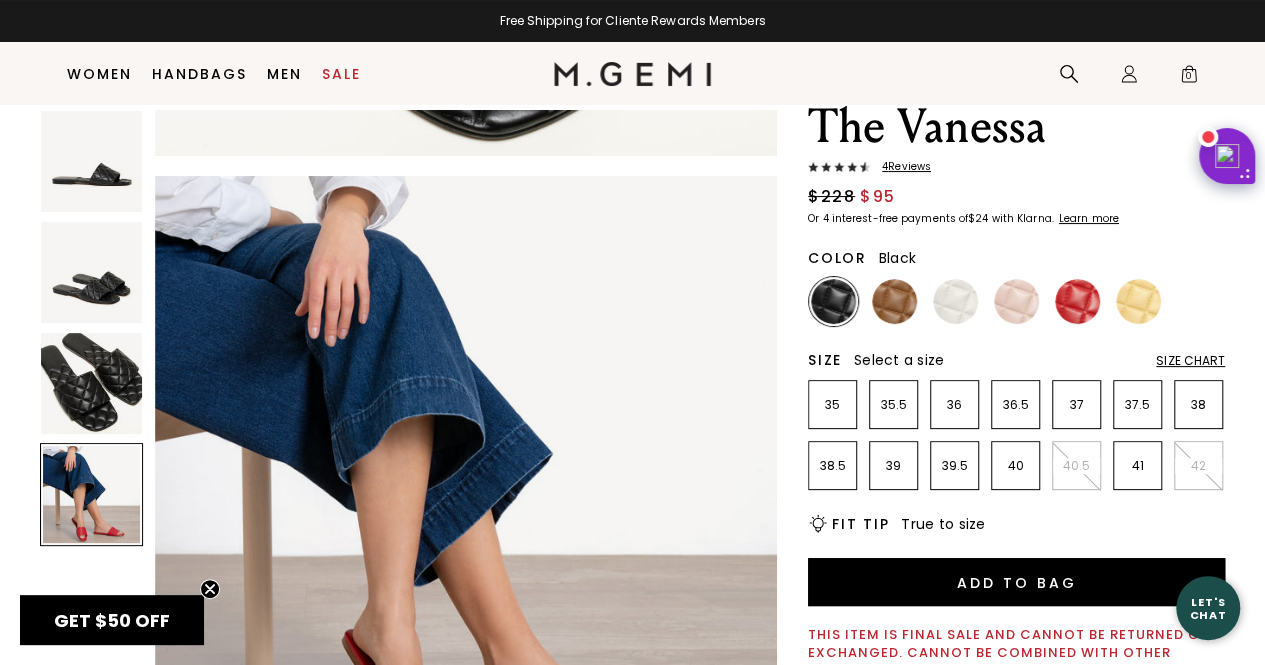 scroll, scrollTop: 1879, scrollLeft: 0, axis: vertical 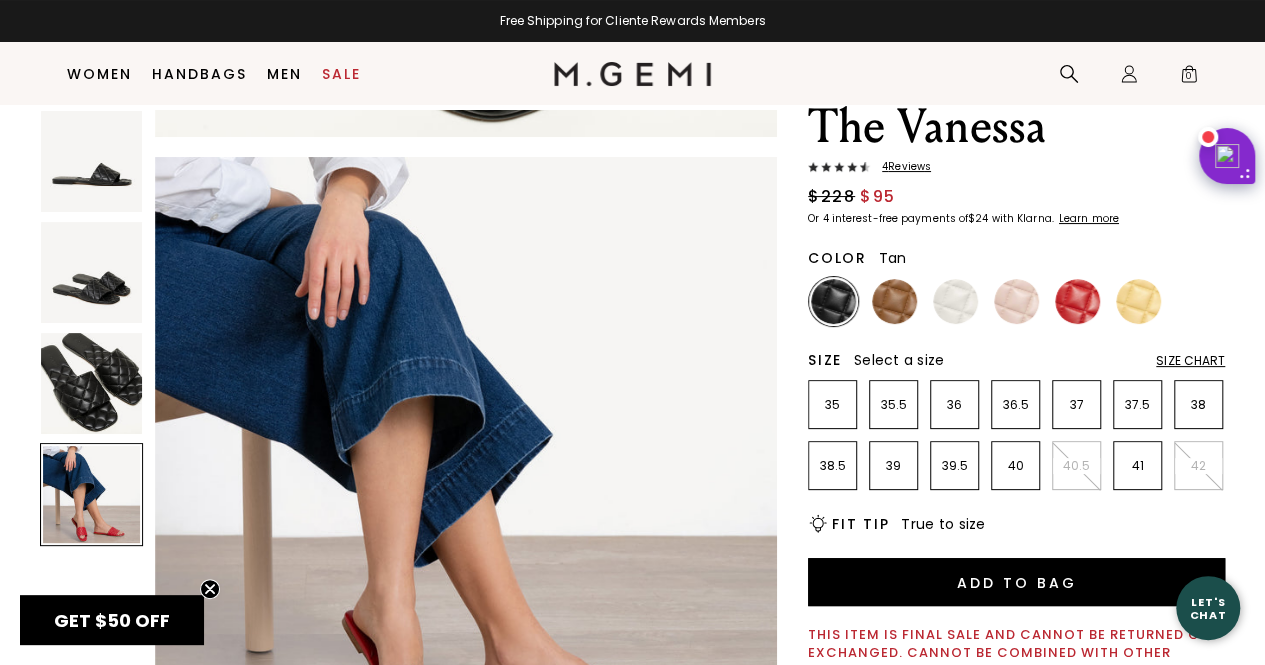 click at bounding box center [894, 301] 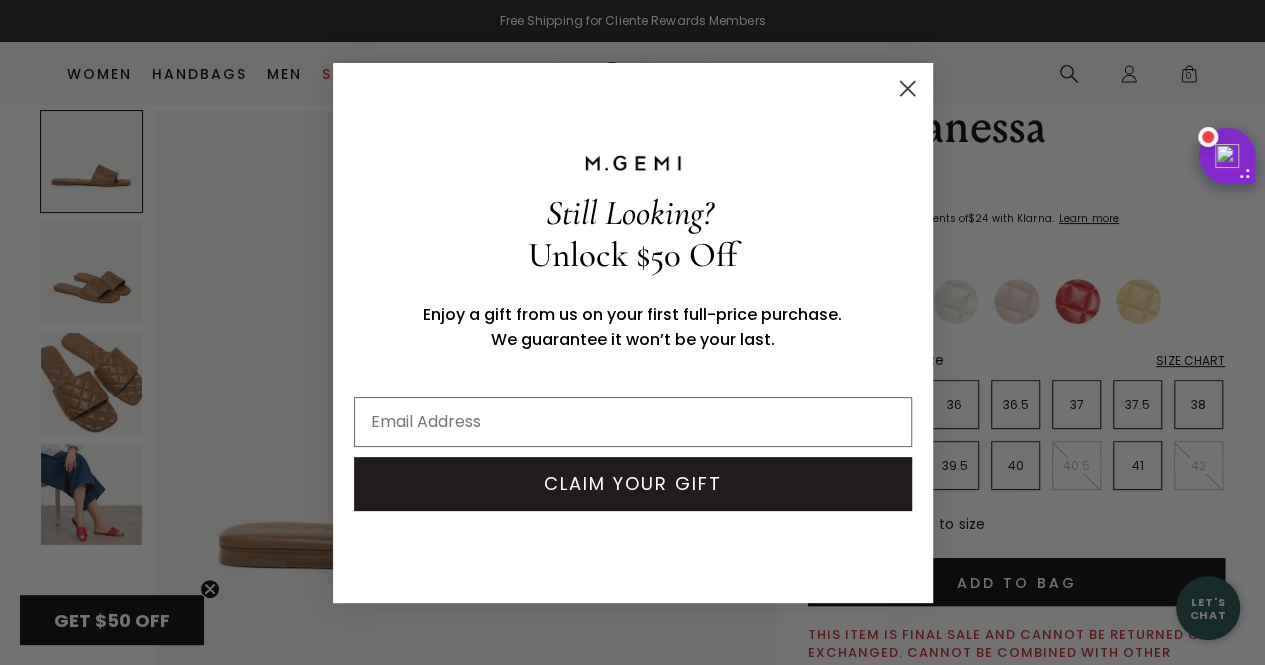 click on "Close dialog" 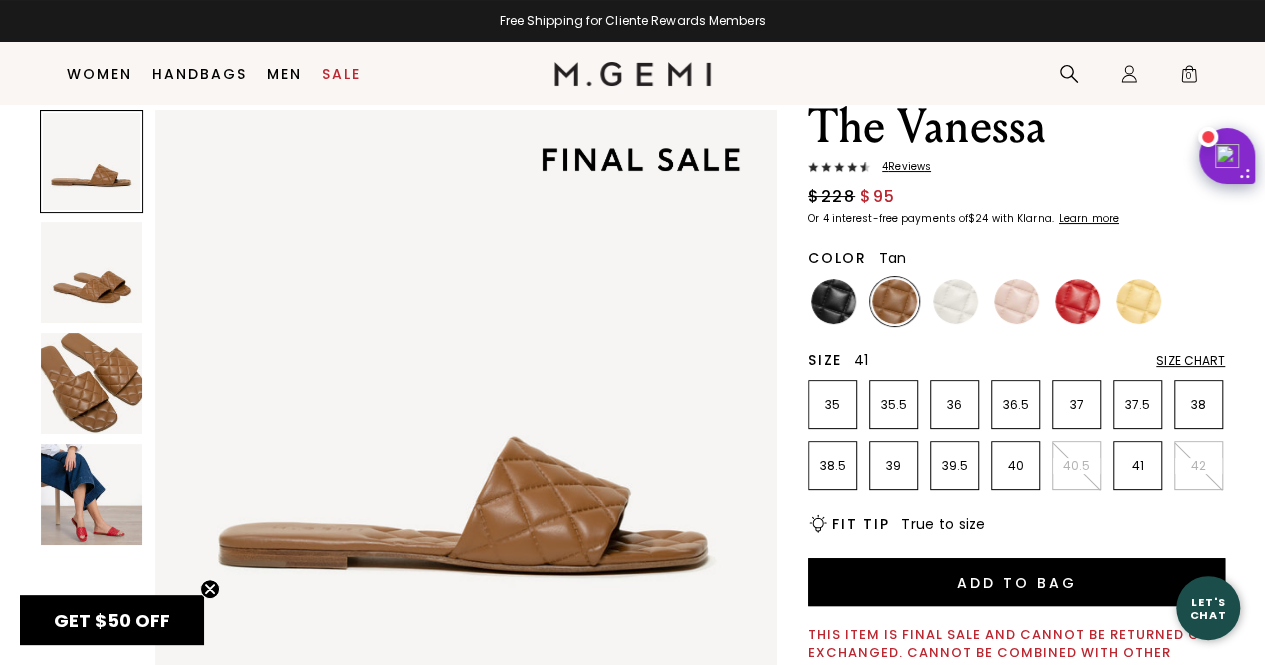 click on "41" at bounding box center (1137, 466) 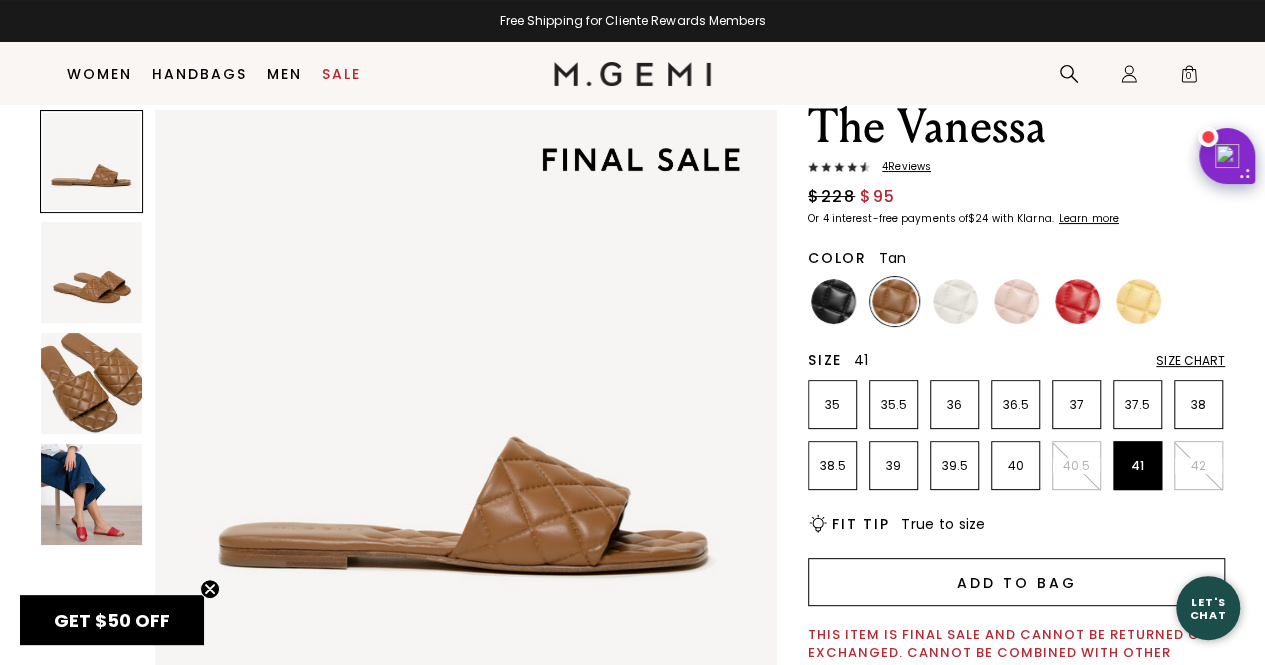 click on "Add to Bag" at bounding box center (1016, 582) 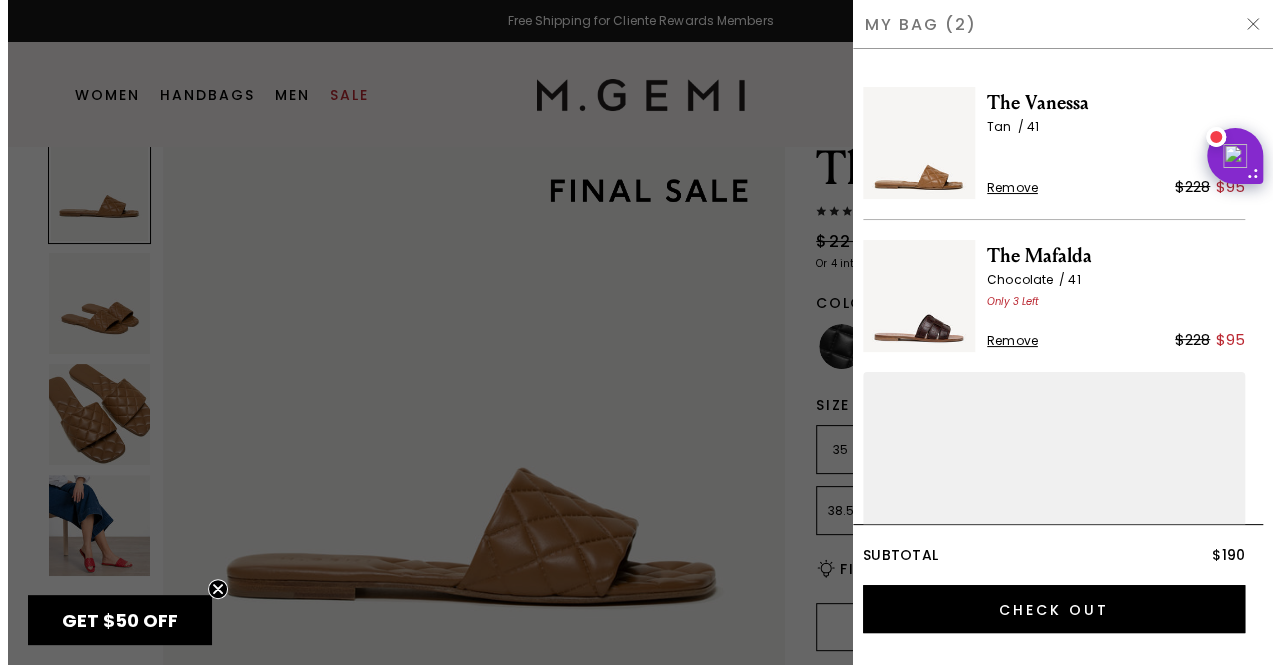 scroll, scrollTop: 0, scrollLeft: 0, axis: both 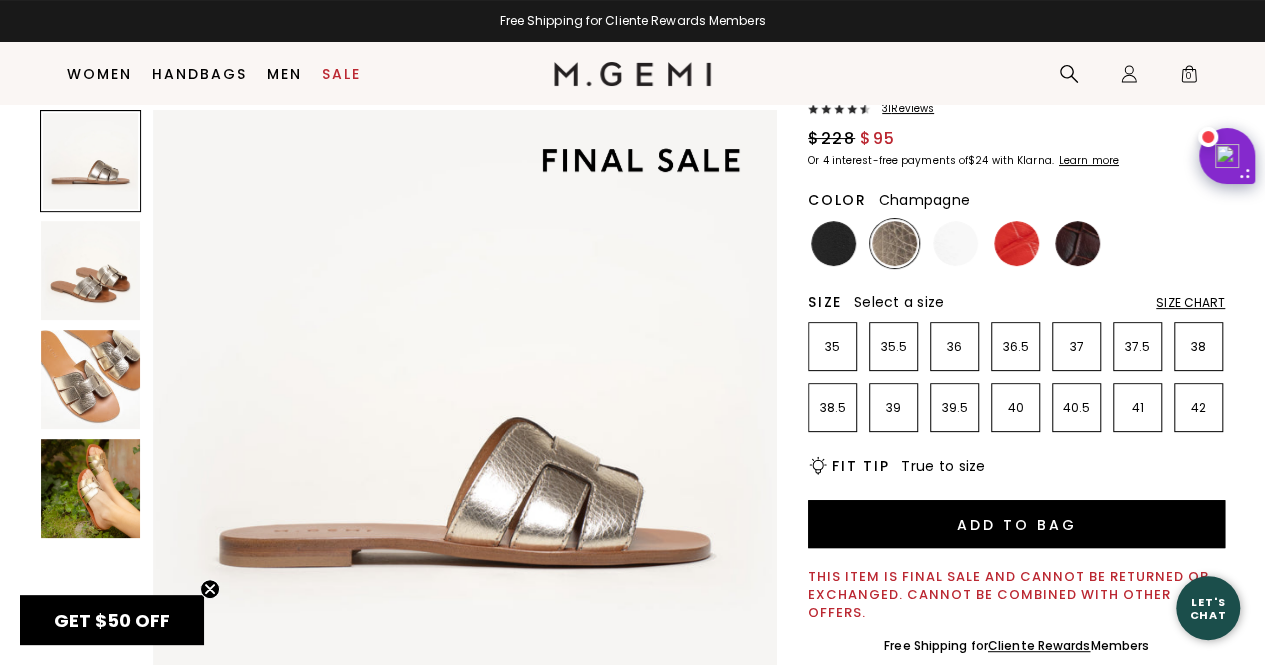 click at bounding box center [90, 379] 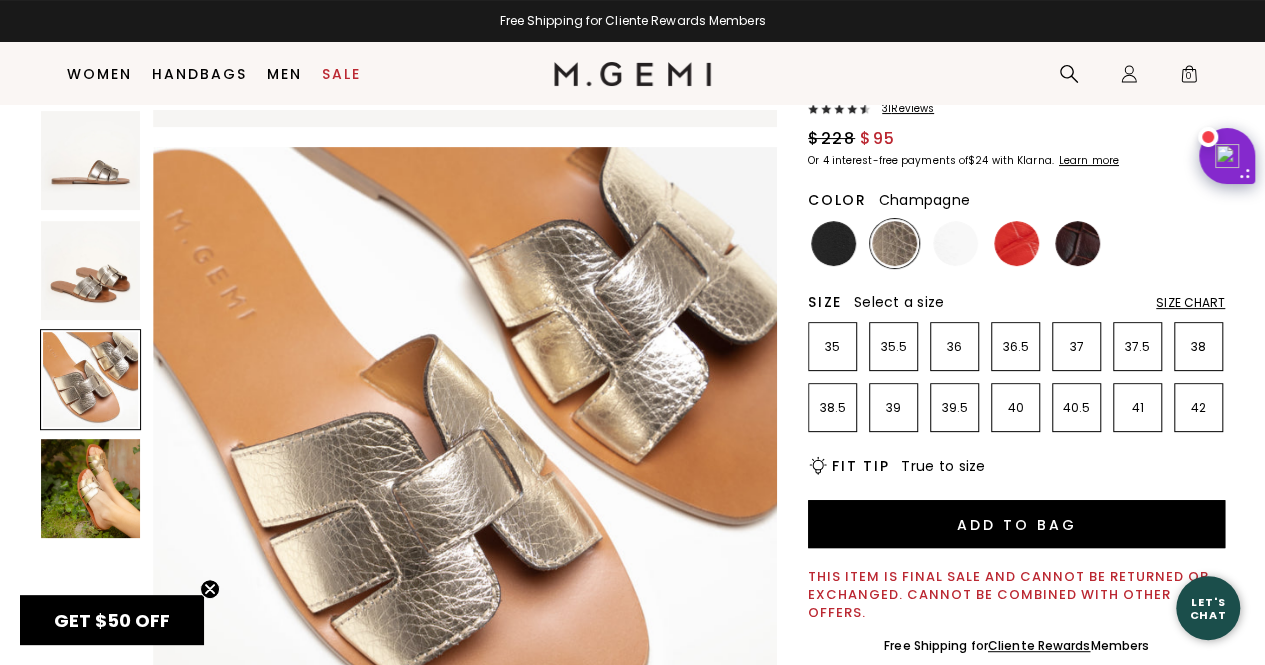 scroll, scrollTop: 1256, scrollLeft: 0, axis: vertical 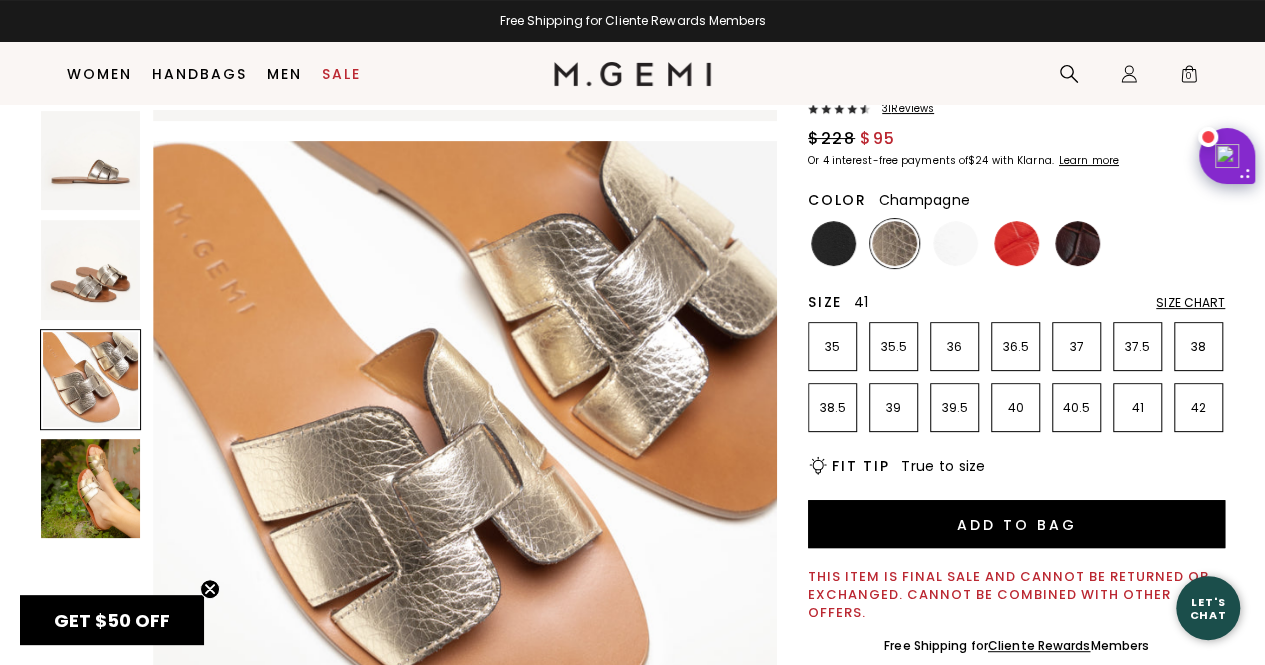 click on "41" at bounding box center [1137, 408] 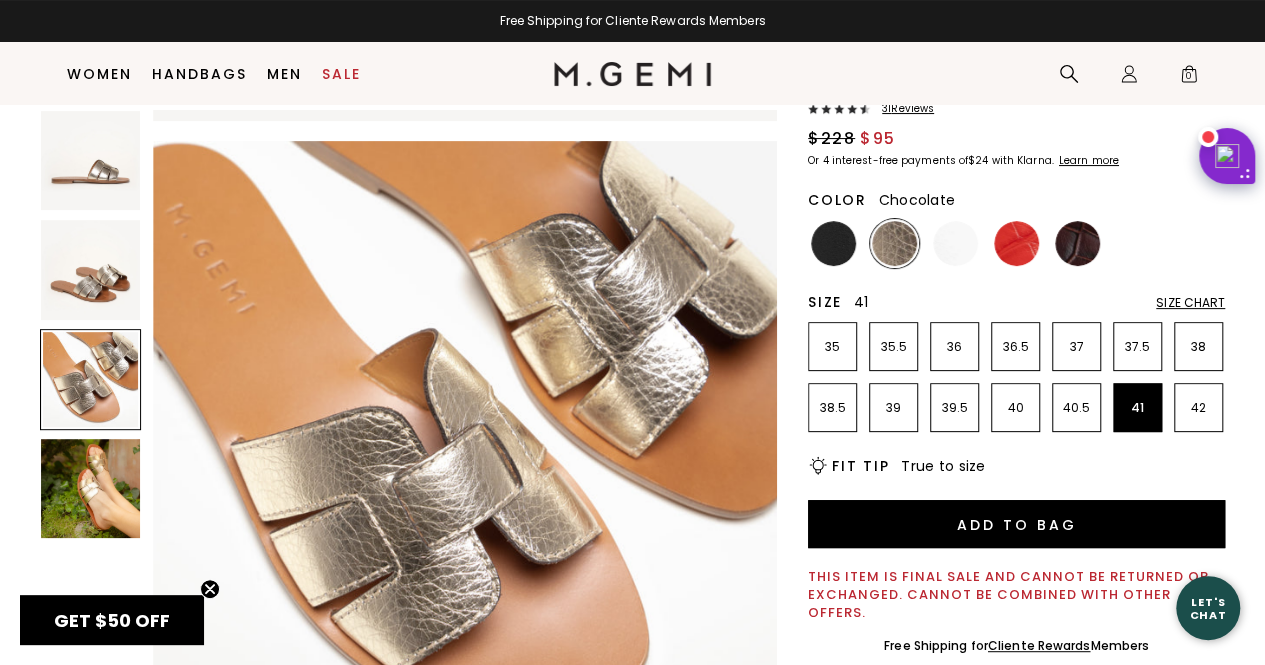 click at bounding box center (1077, 243) 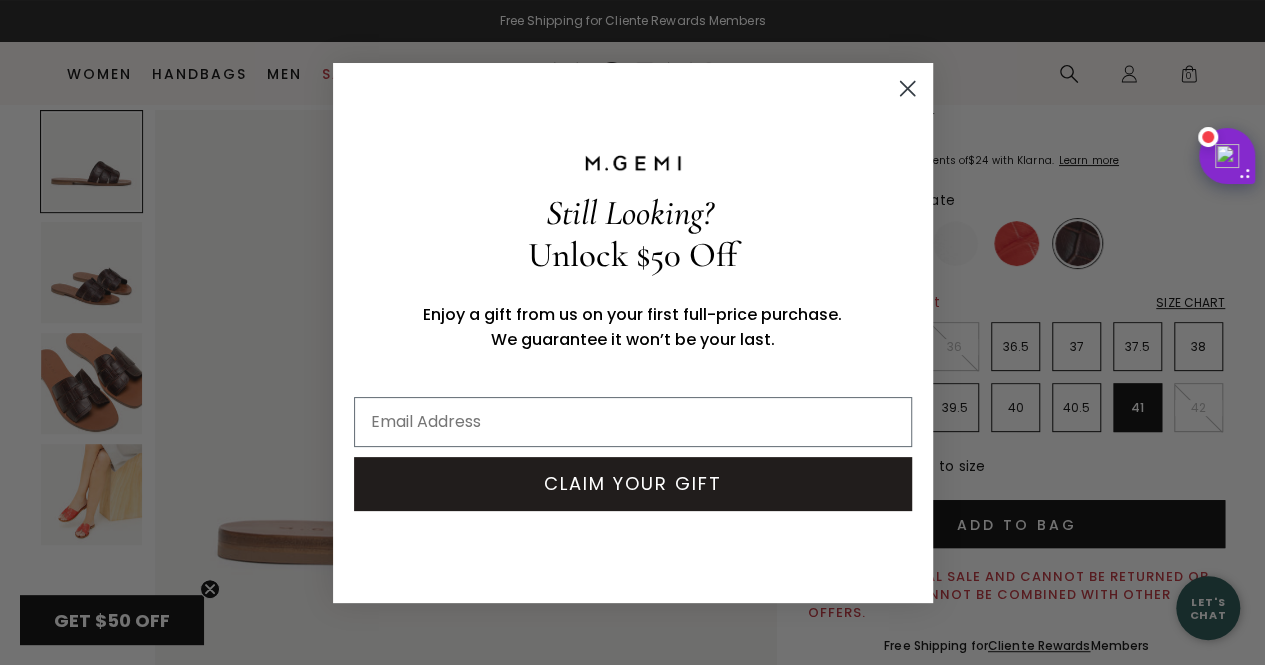 click 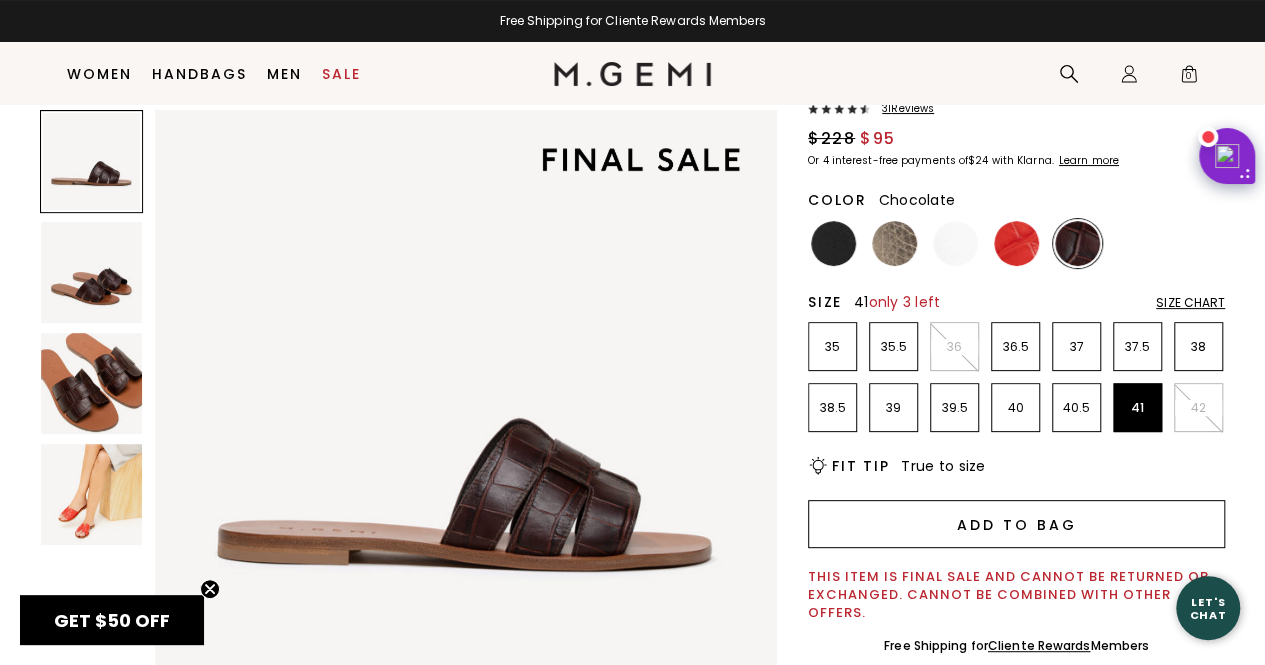 click on "Add to Bag" at bounding box center [1016, 524] 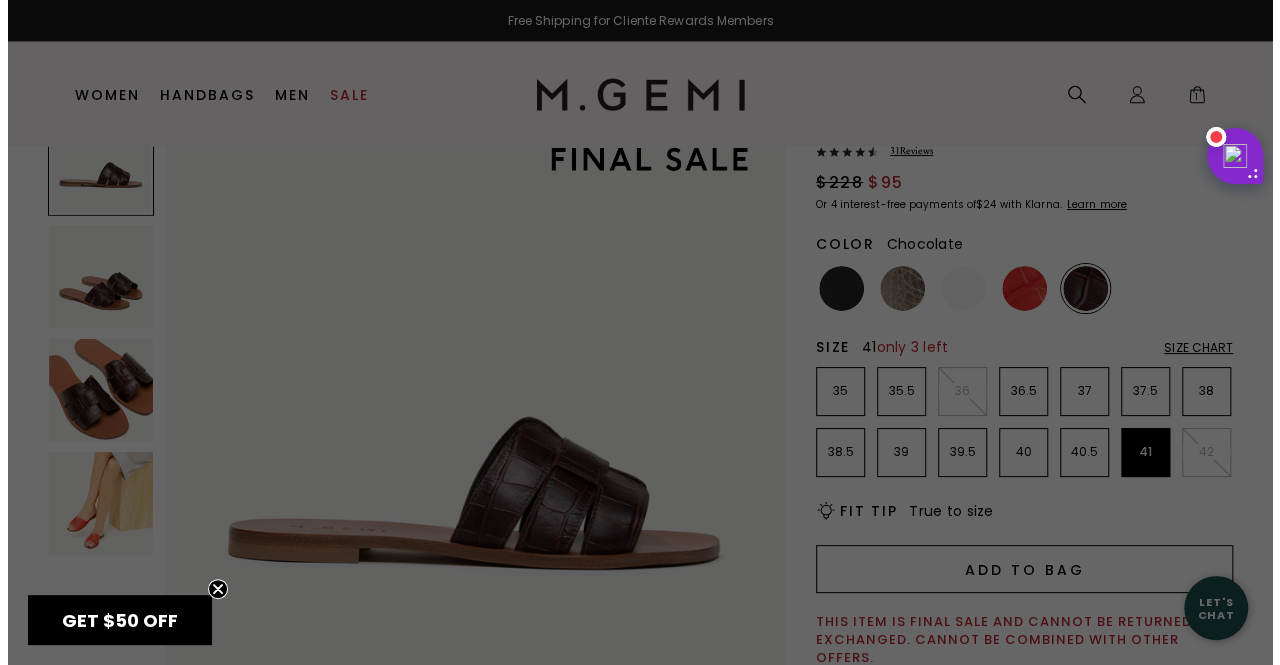 scroll, scrollTop: 0, scrollLeft: 0, axis: both 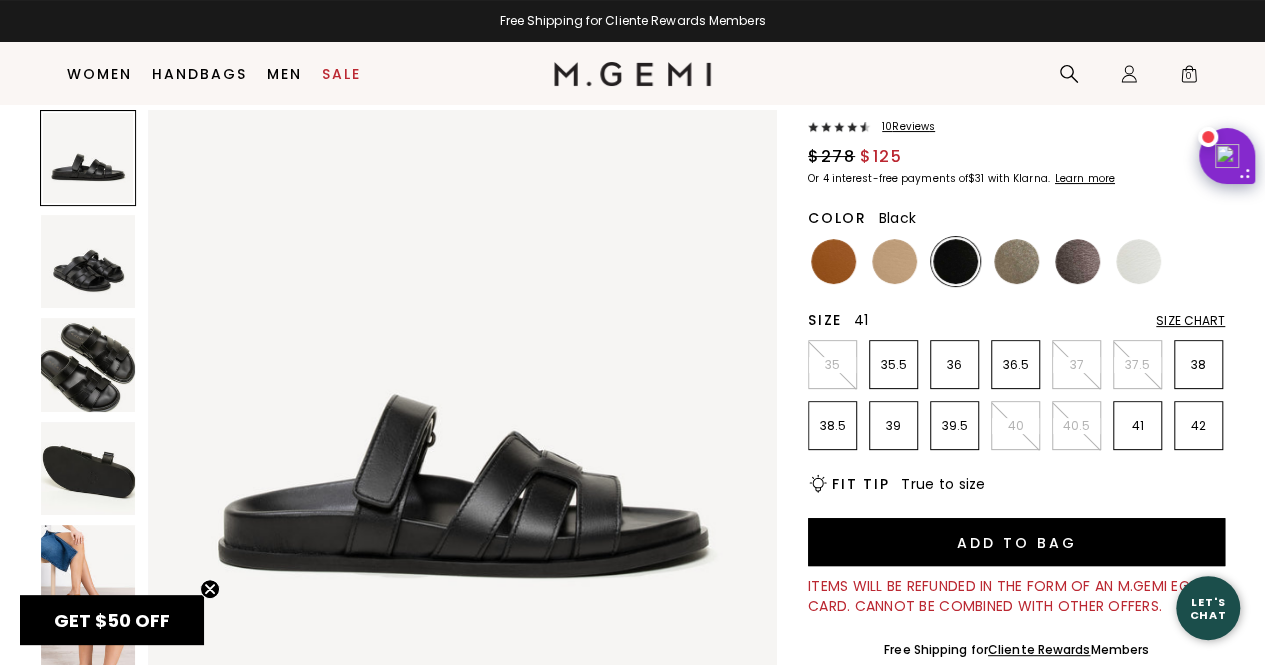 click on "41" at bounding box center [1137, 426] 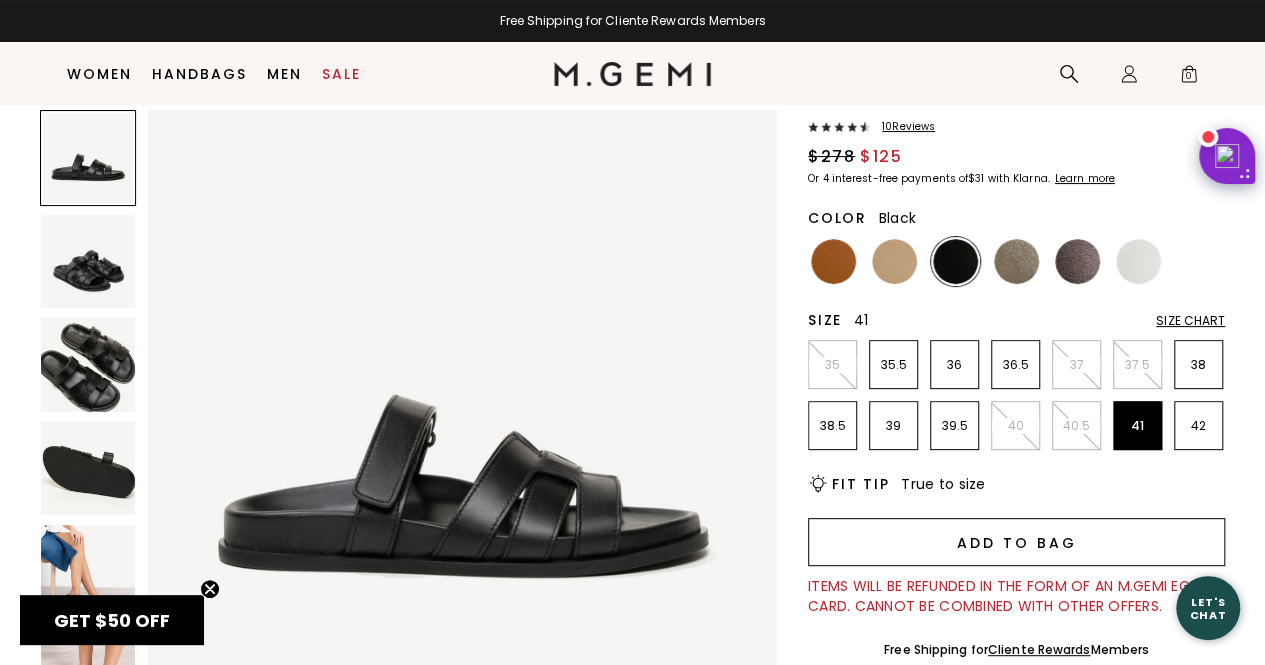 click on "Add to Bag" at bounding box center (1016, 542) 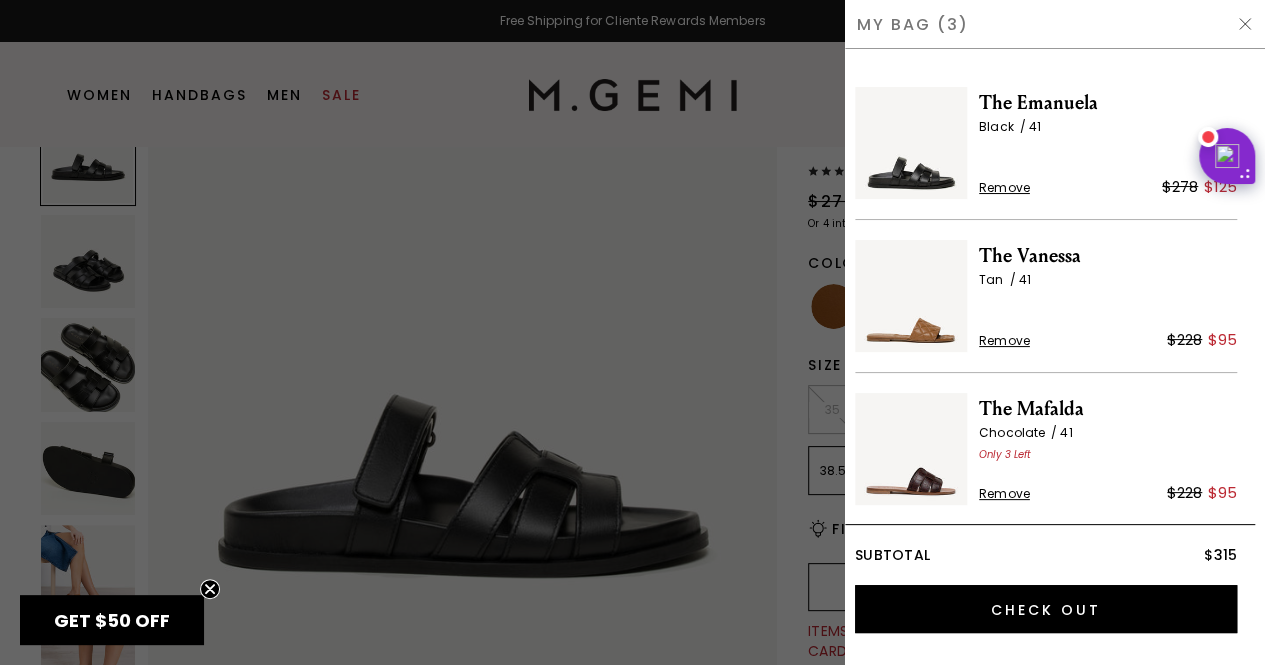 scroll, scrollTop: 0, scrollLeft: 0, axis: both 